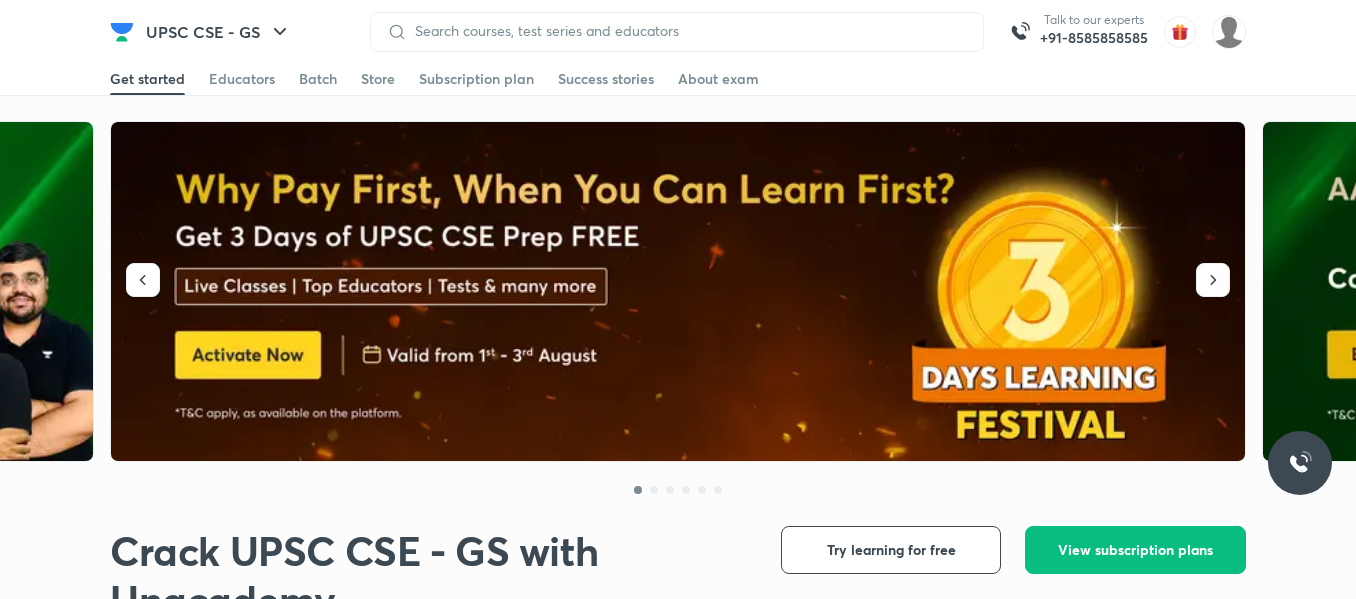 scroll, scrollTop: 0, scrollLeft: 0, axis: both 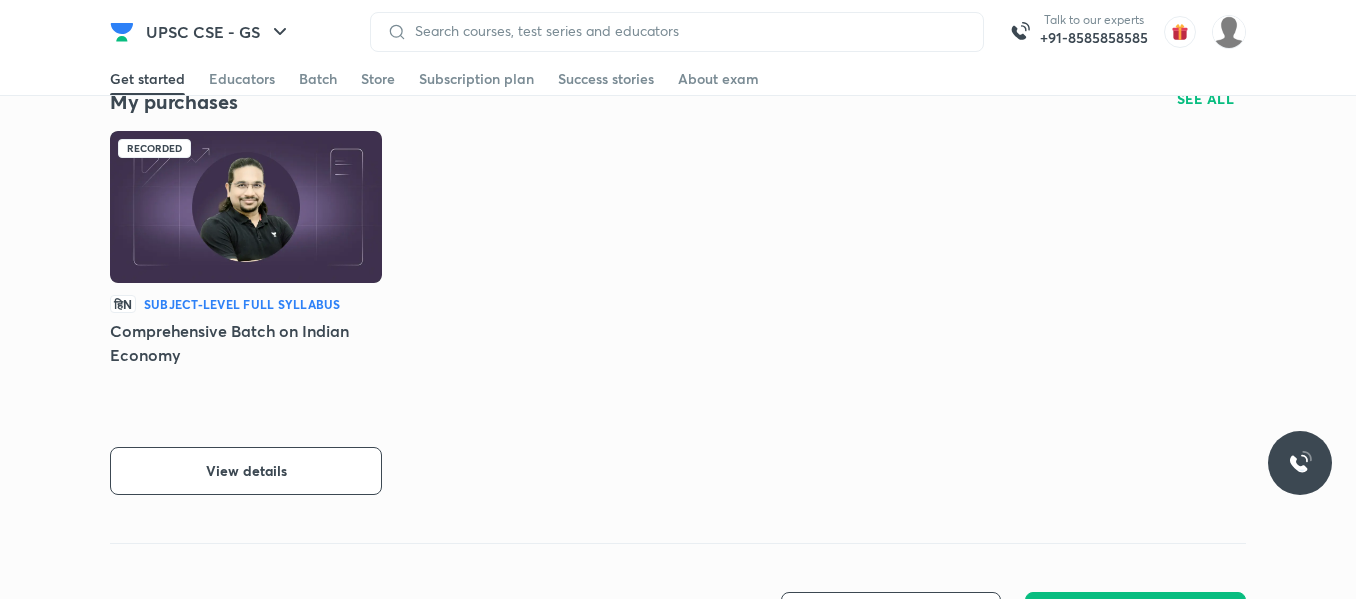 click at bounding box center [246, 207] 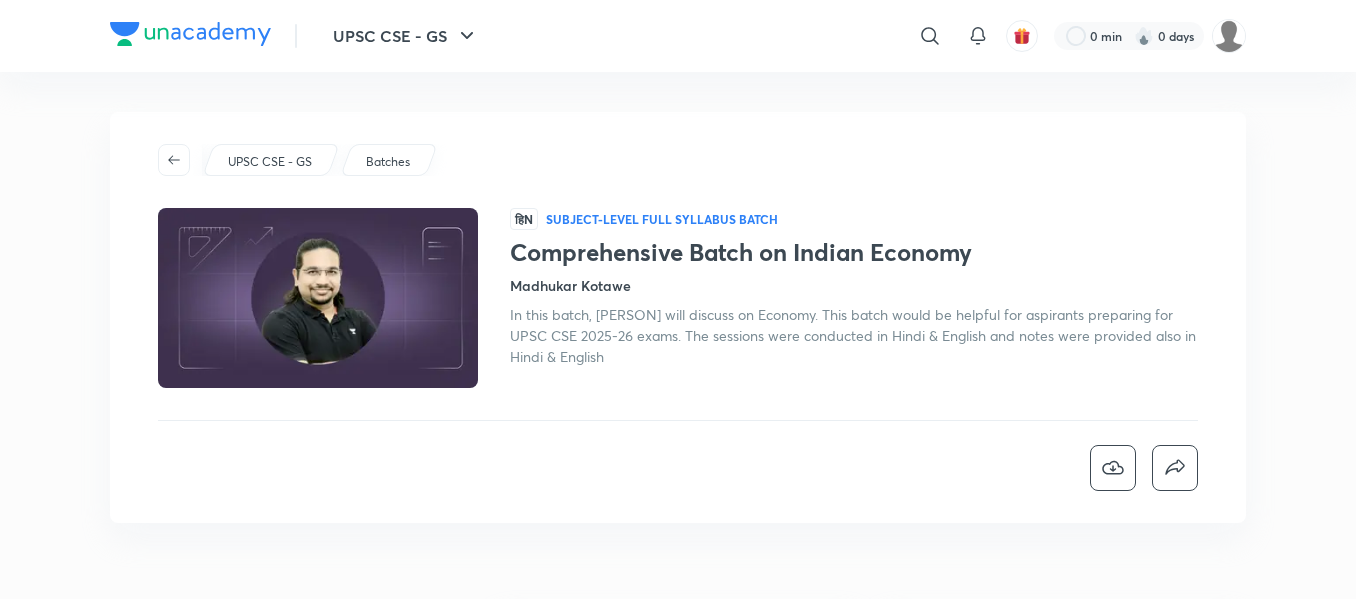 scroll, scrollTop: 0, scrollLeft: 0, axis: both 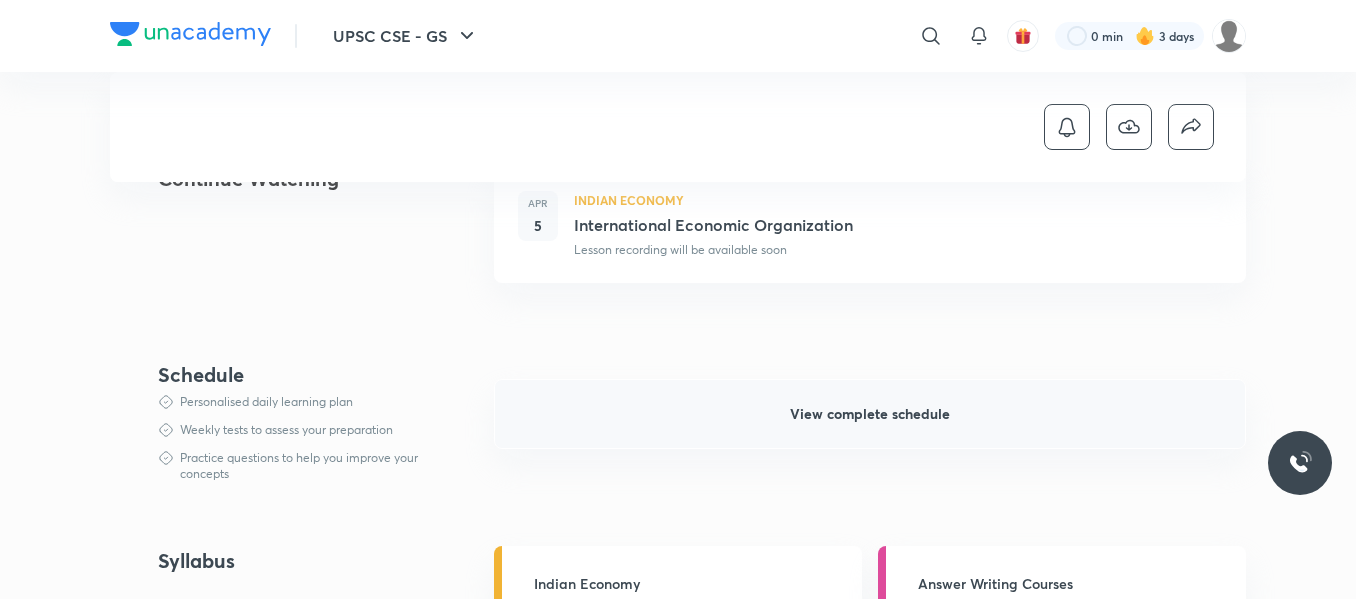 click on "View complete schedule" at bounding box center [870, 414] 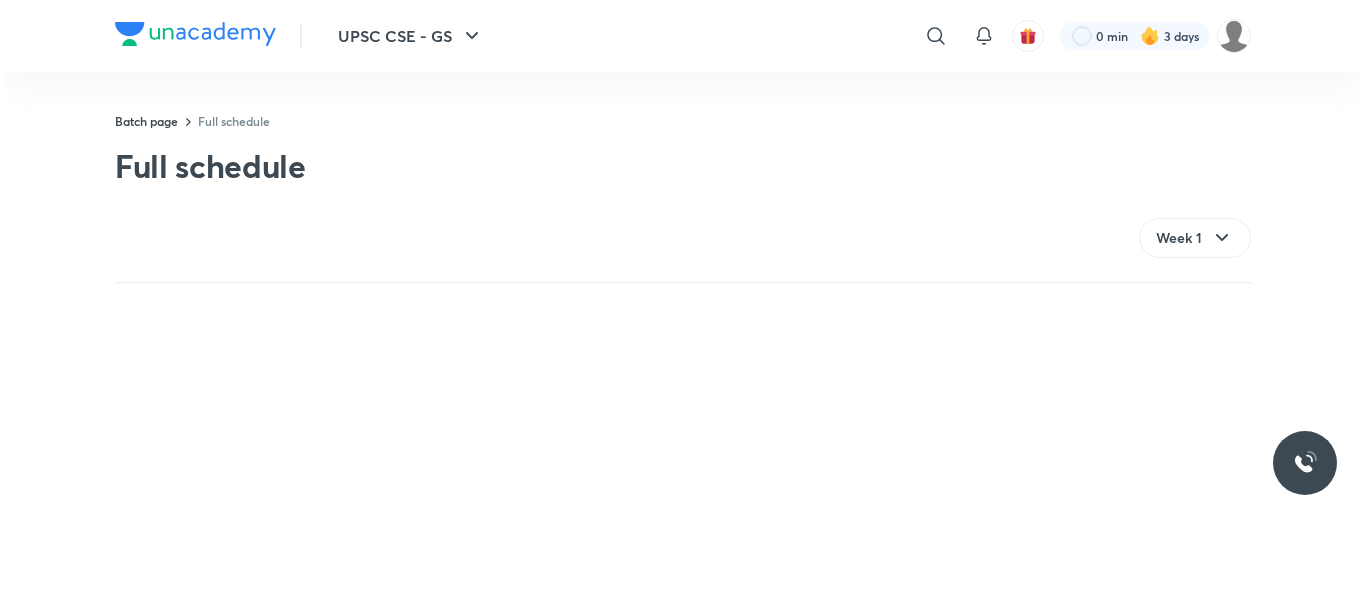 scroll, scrollTop: 0, scrollLeft: 0, axis: both 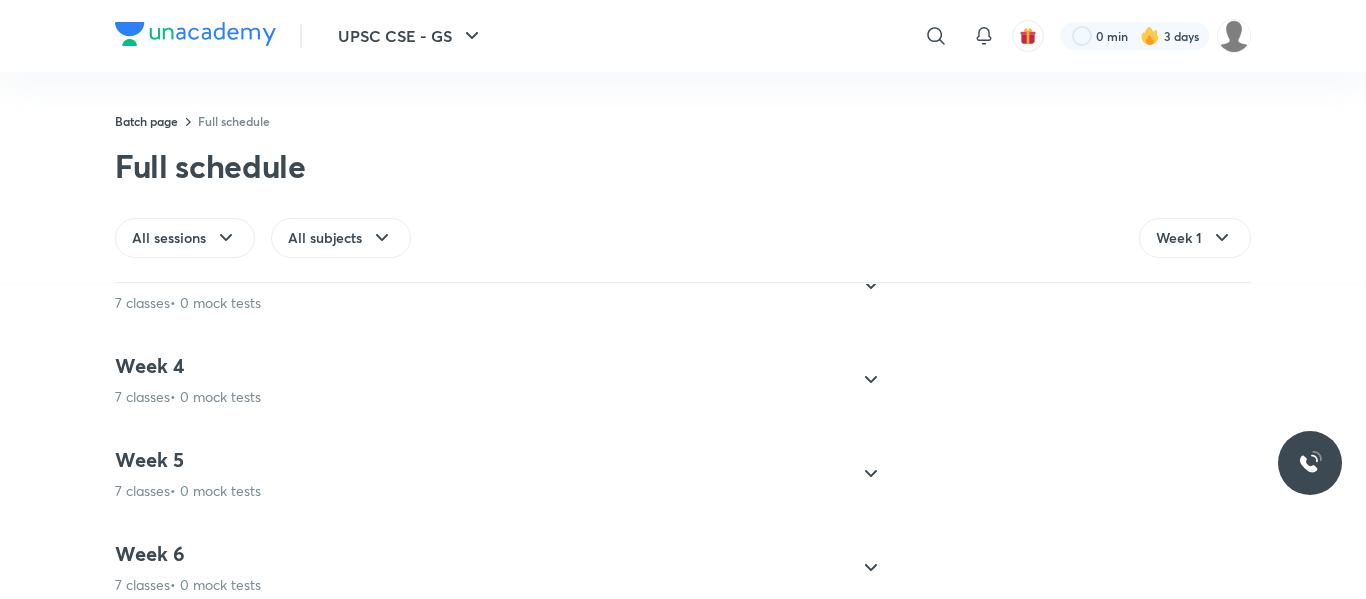 click on "Week 5" at bounding box center [188, 460] 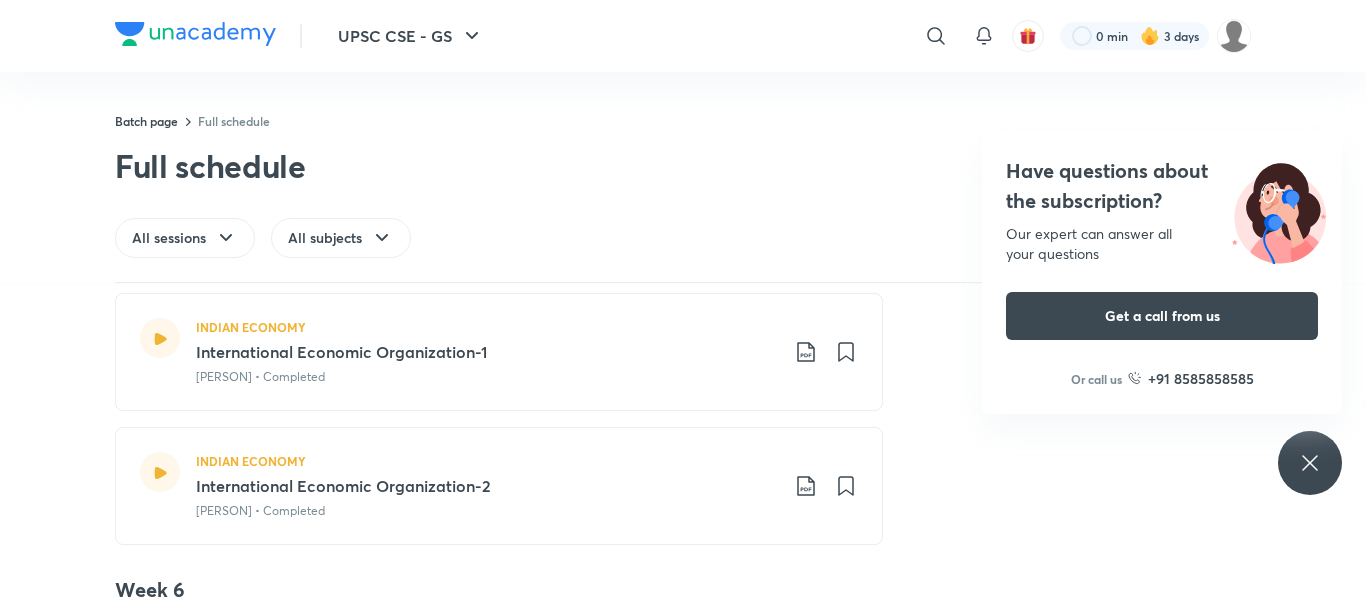 scroll, scrollTop: 1170, scrollLeft: 0, axis: vertical 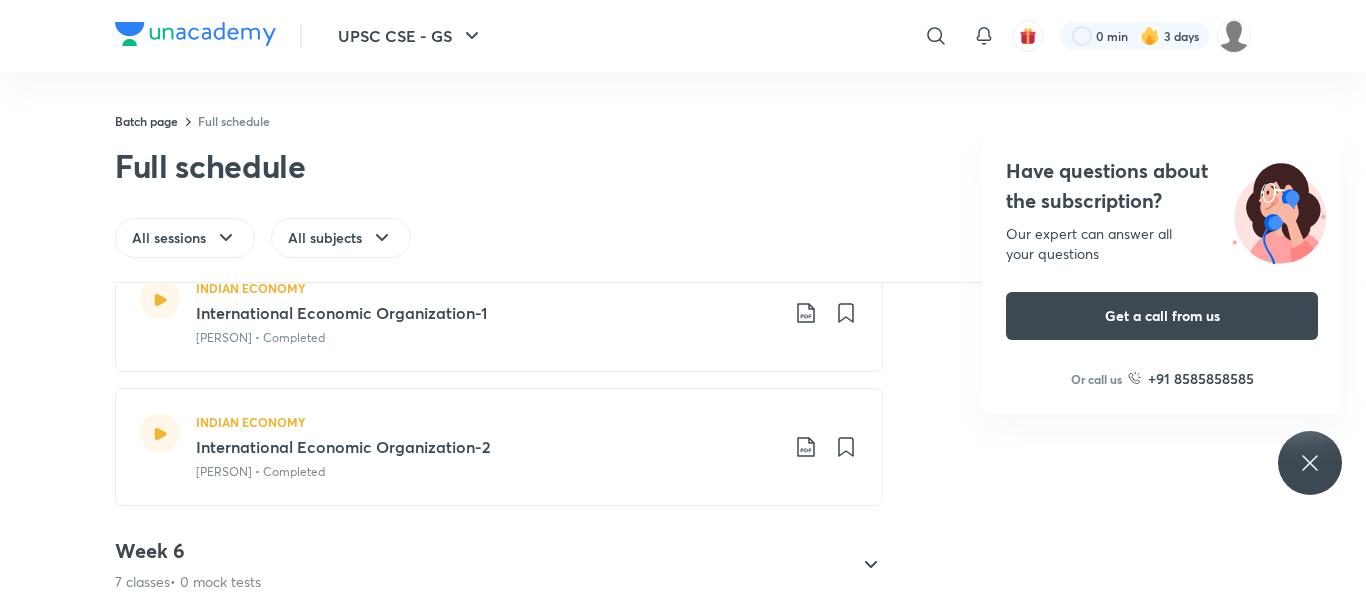 click on "International Economic Organization-2" at bounding box center [487, 447] 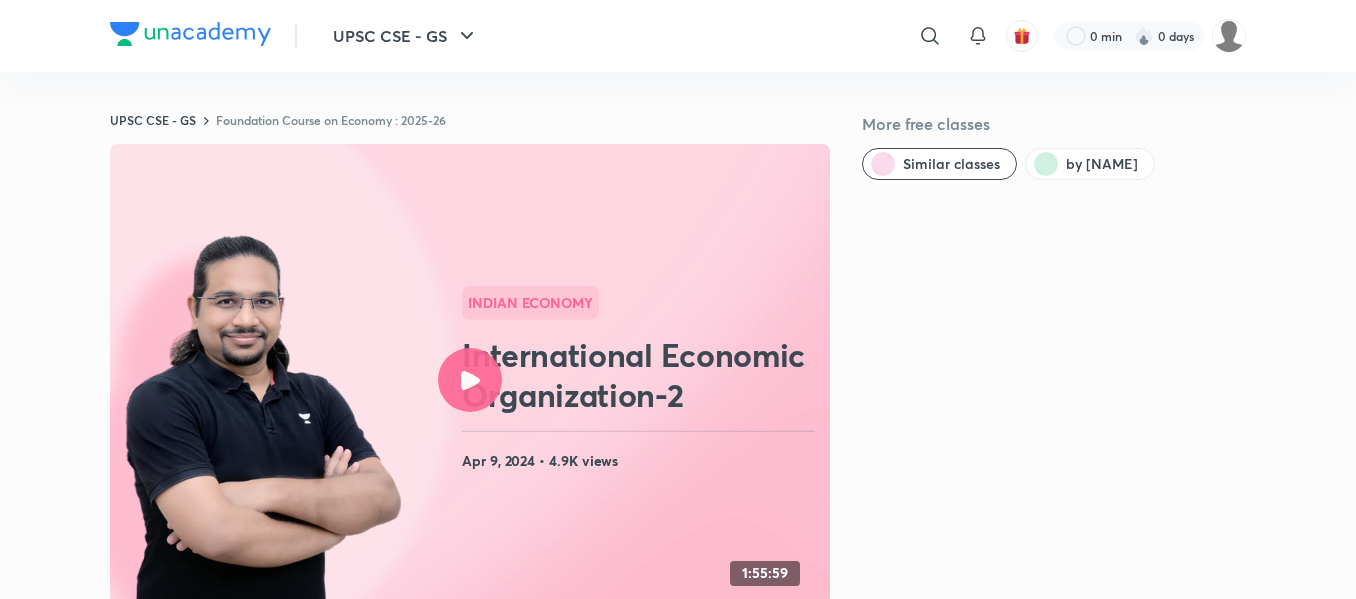 scroll, scrollTop: 0, scrollLeft: 0, axis: both 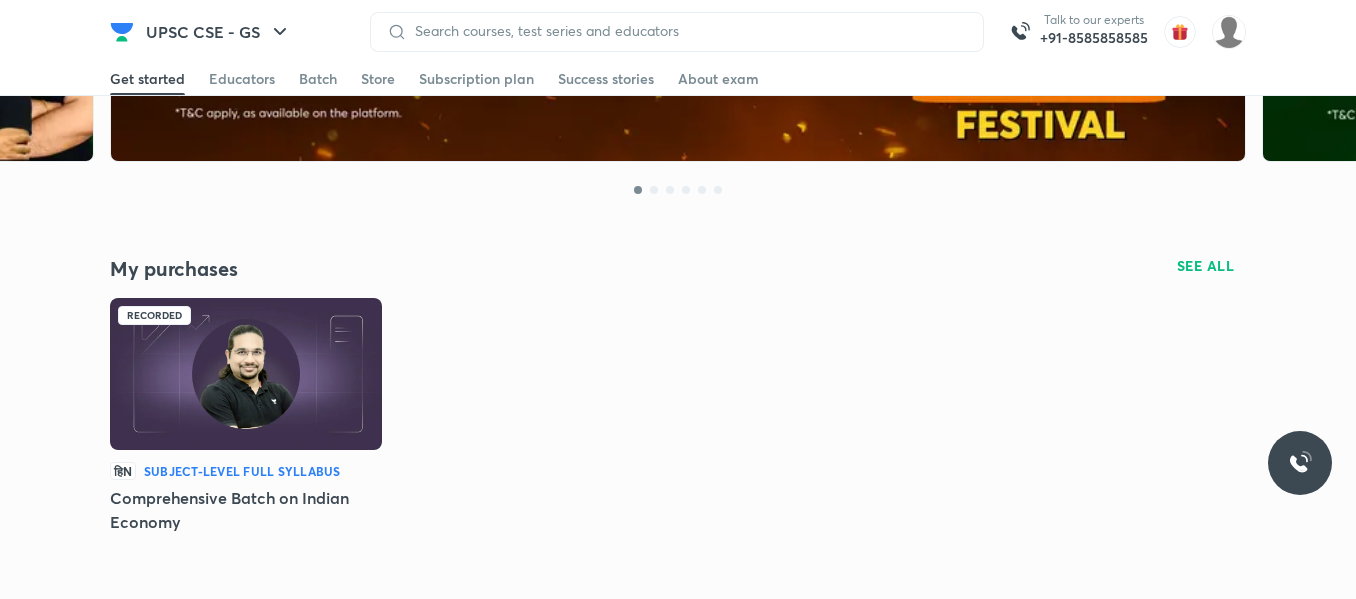 click at bounding box center (246, 374) 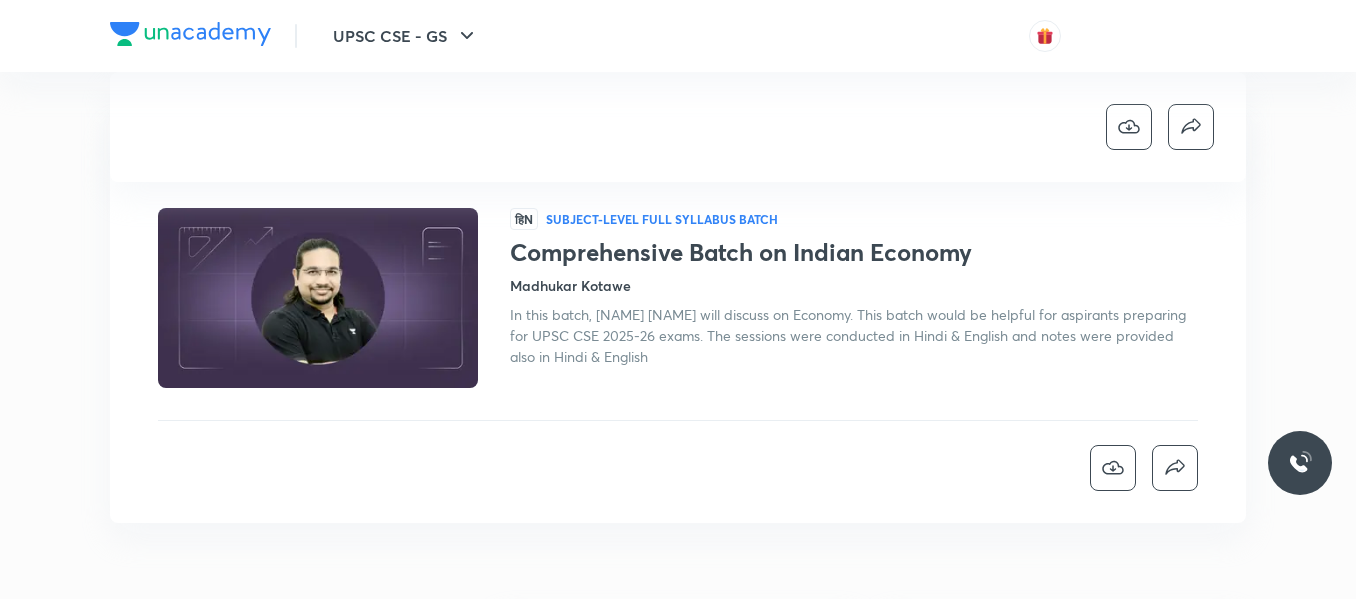 scroll, scrollTop: 700, scrollLeft: 0, axis: vertical 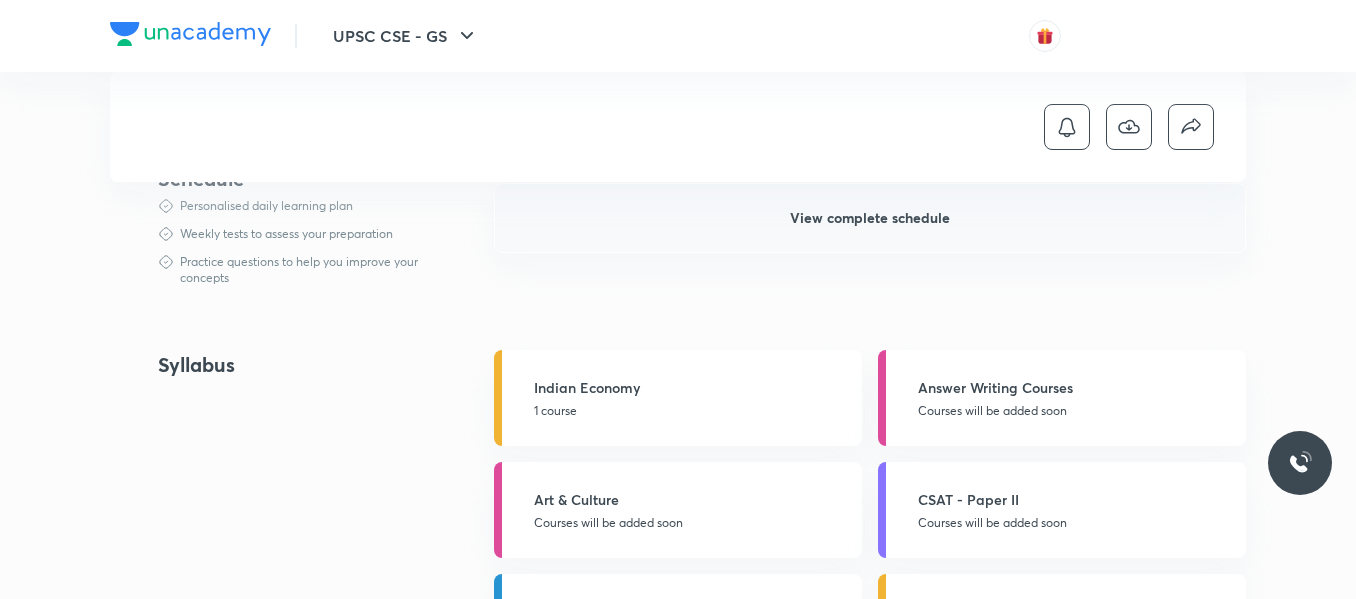 click on "View complete schedule" at bounding box center (870, 218) 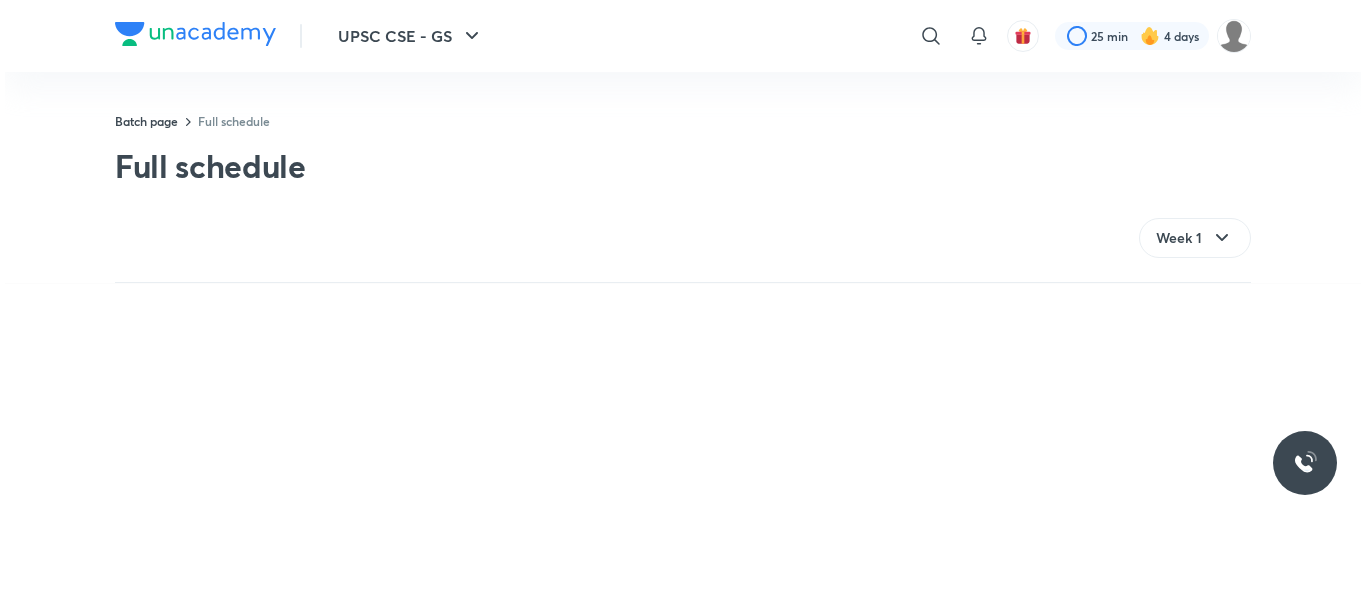 scroll, scrollTop: 0, scrollLeft: 0, axis: both 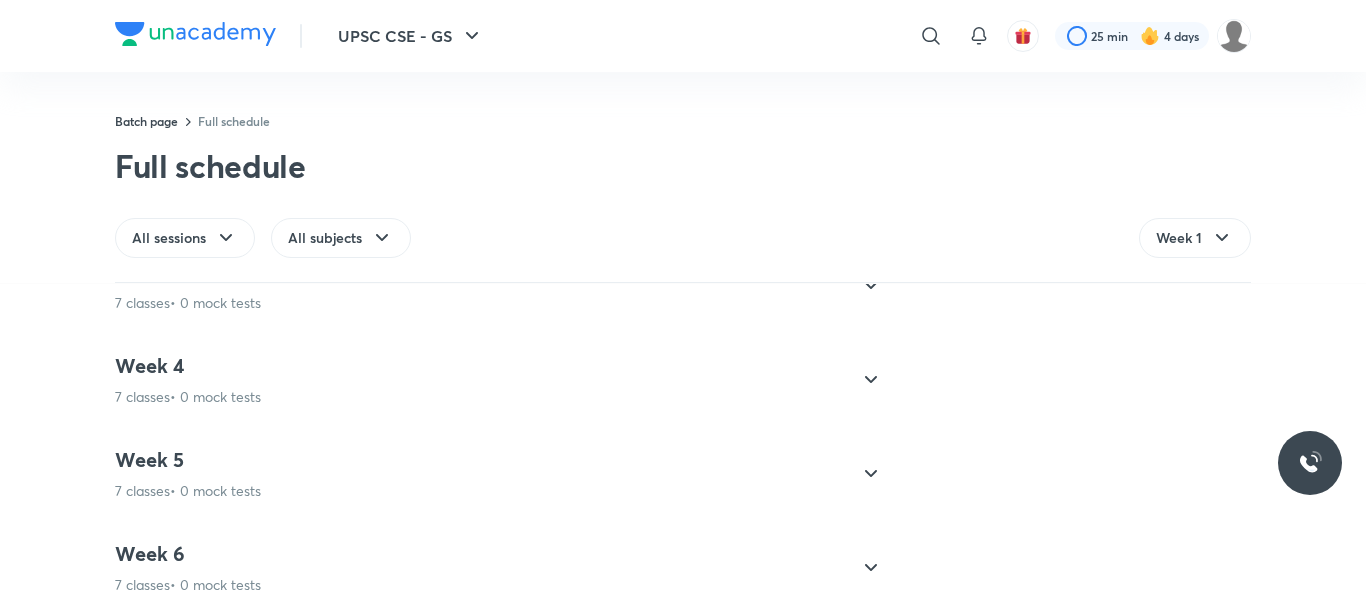 click on "Week 5" at bounding box center [188, 460] 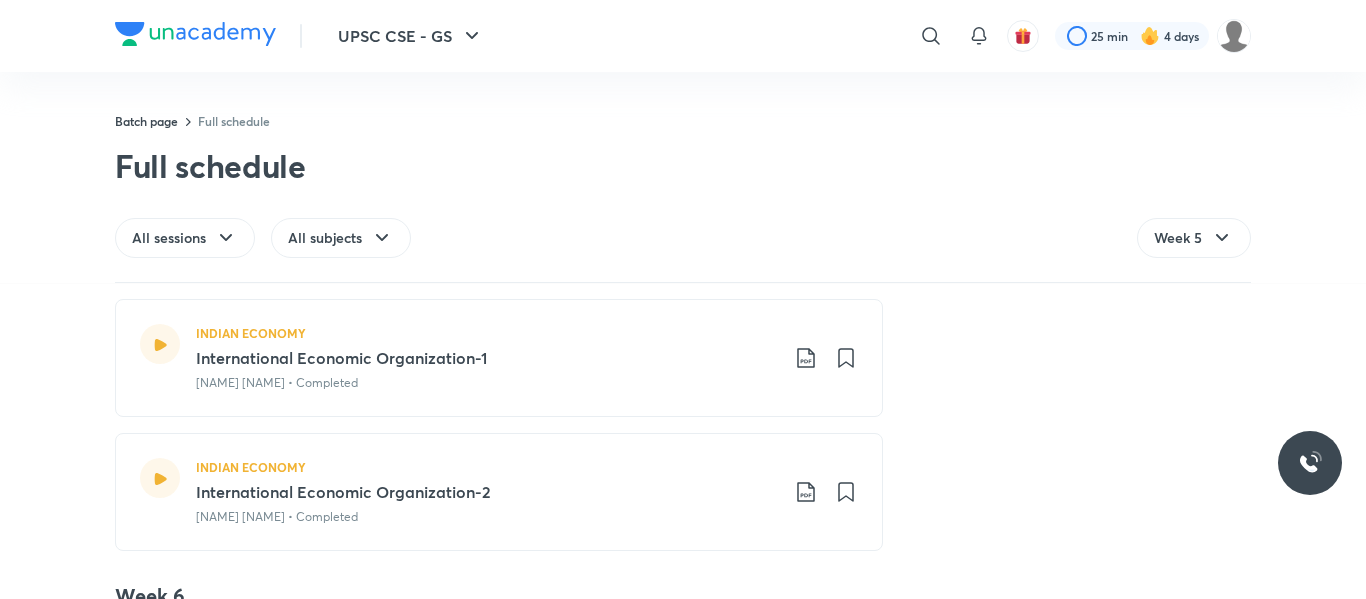 scroll, scrollTop: 1170, scrollLeft: 0, axis: vertical 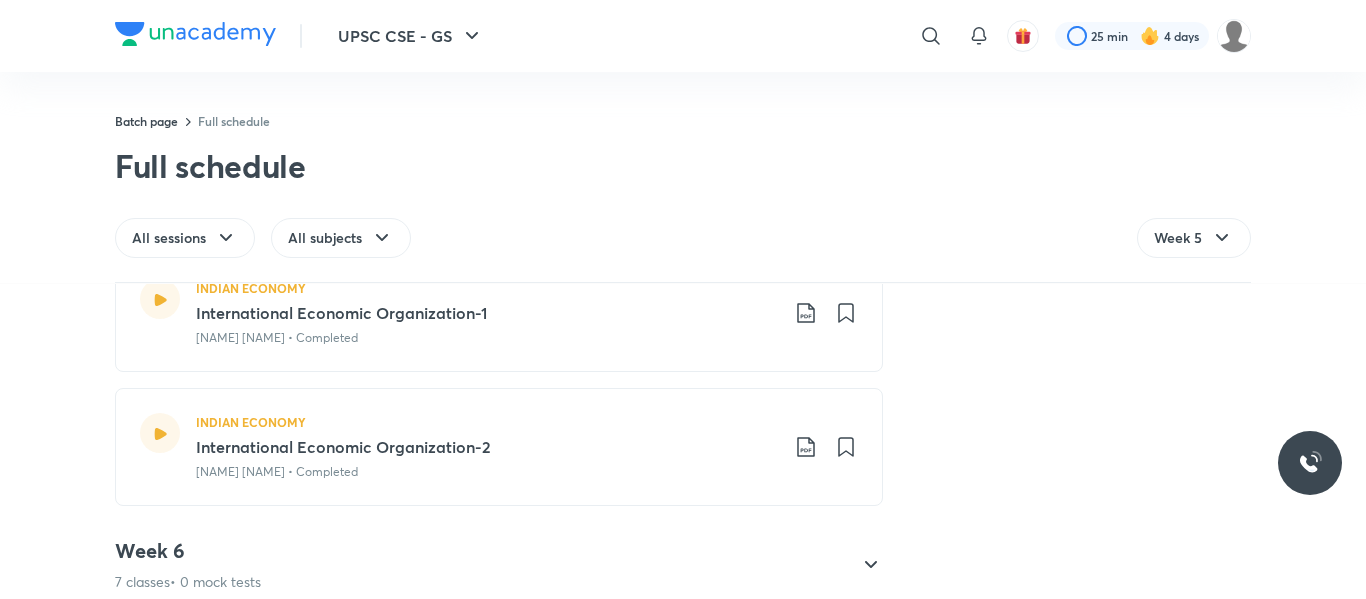 click on "INDIAN ECONOMY International Economic Organization-2 Madhukar Kotawe • Completed" at bounding box center (487, 447) 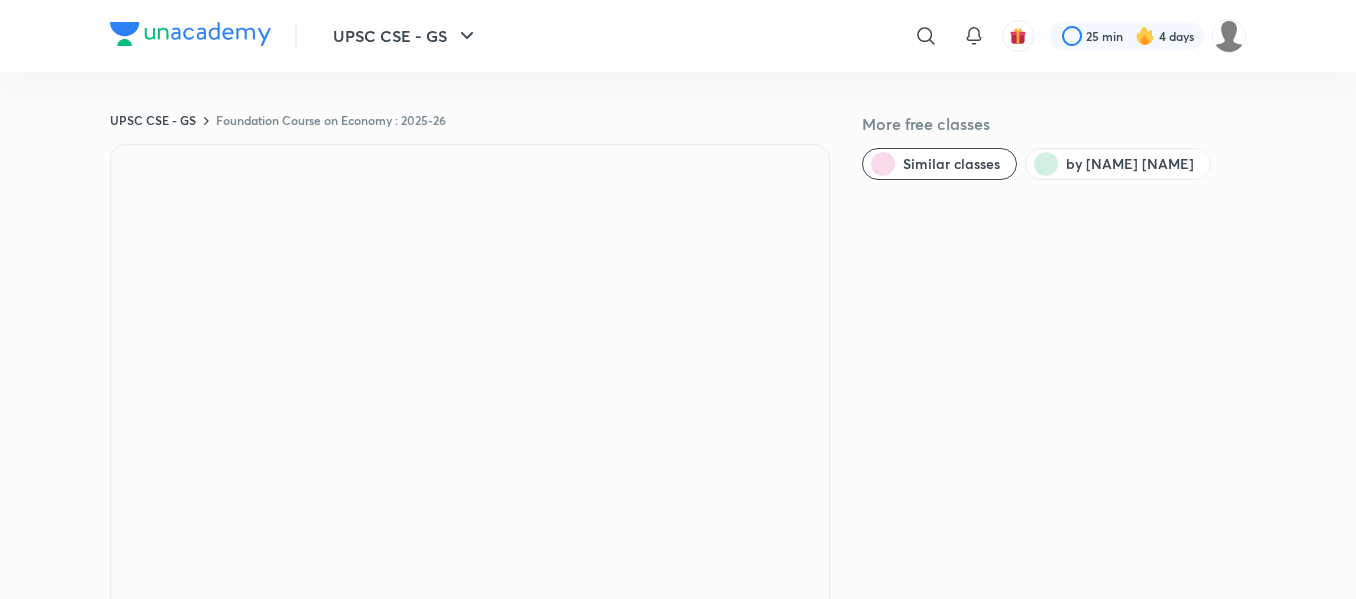 scroll, scrollTop: 0, scrollLeft: 0, axis: both 